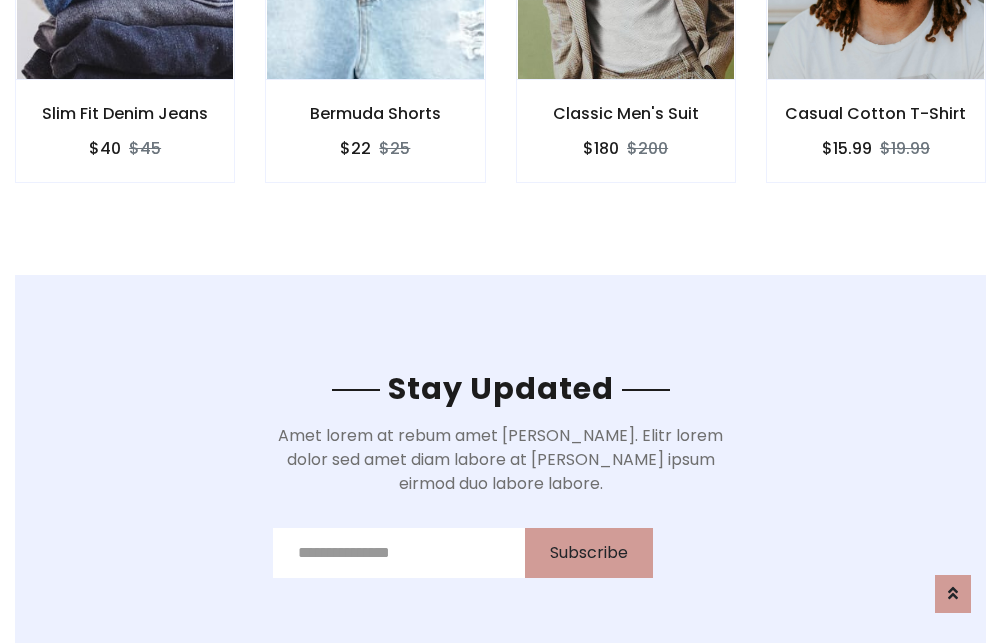 scroll, scrollTop: 3012, scrollLeft: 0, axis: vertical 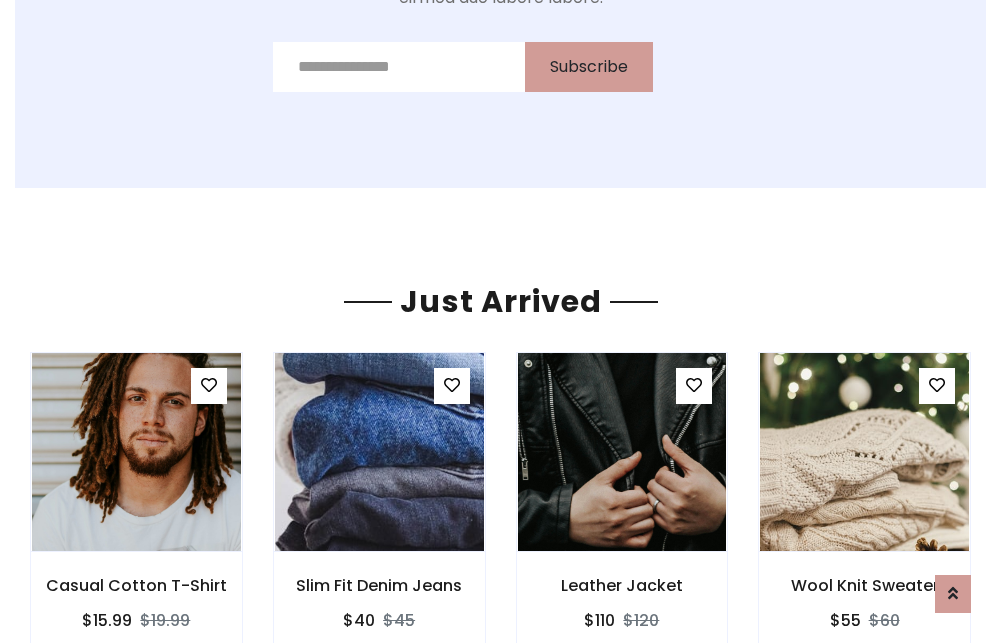 click on "Classic Men's Suit
$180
$200" at bounding box center [626, -441] 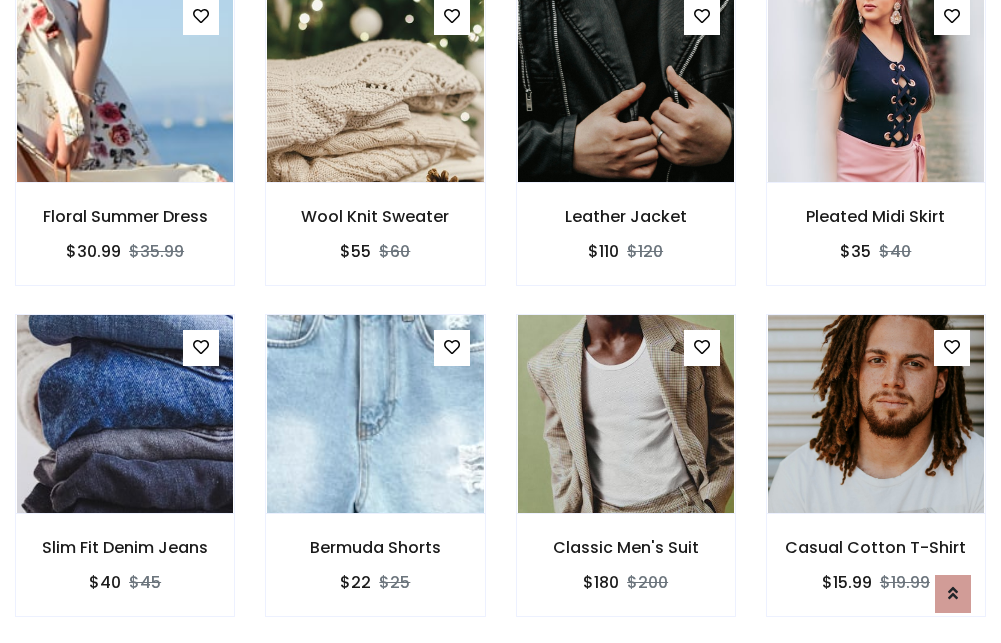 click on "Classic Men's Suit
$180
$200" at bounding box center [626, 479] 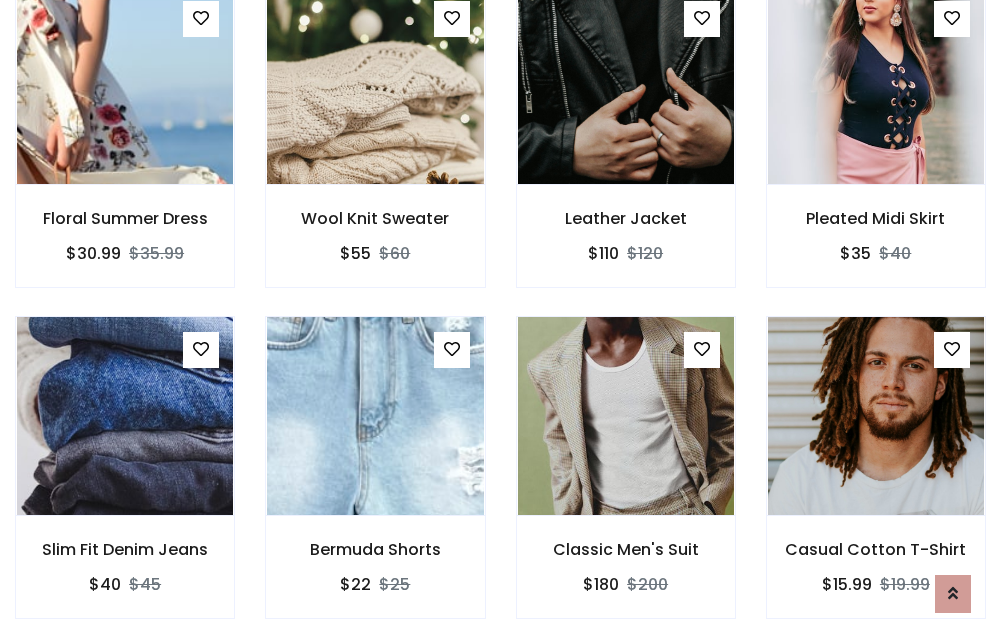 click on "Classic Men's Suit
$180
$200" at bounding box center (626, 481) 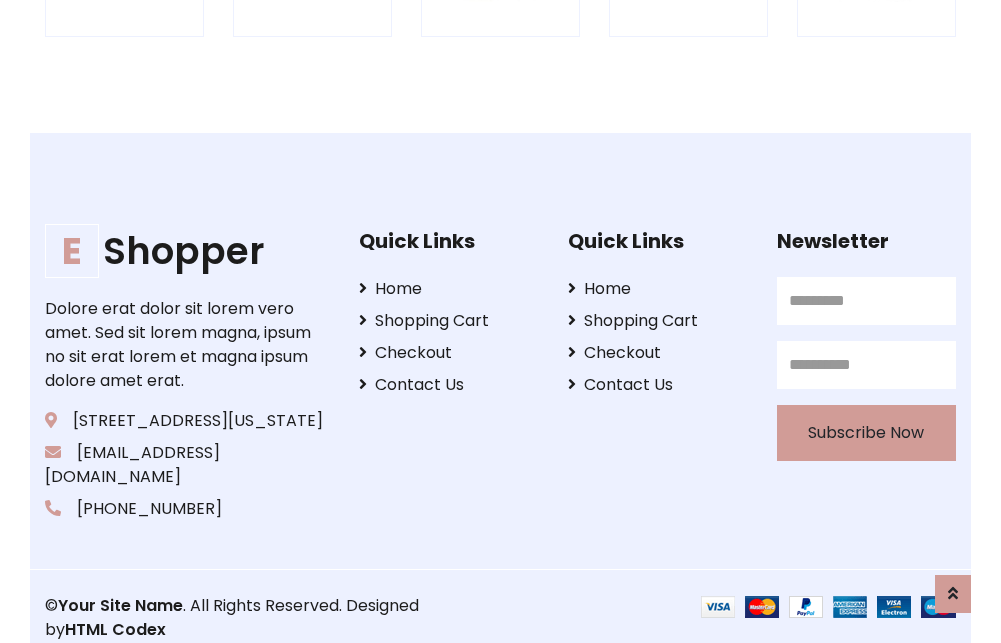scroll, scrollTop: 3807, scrollLeft: 0, axis: vertical 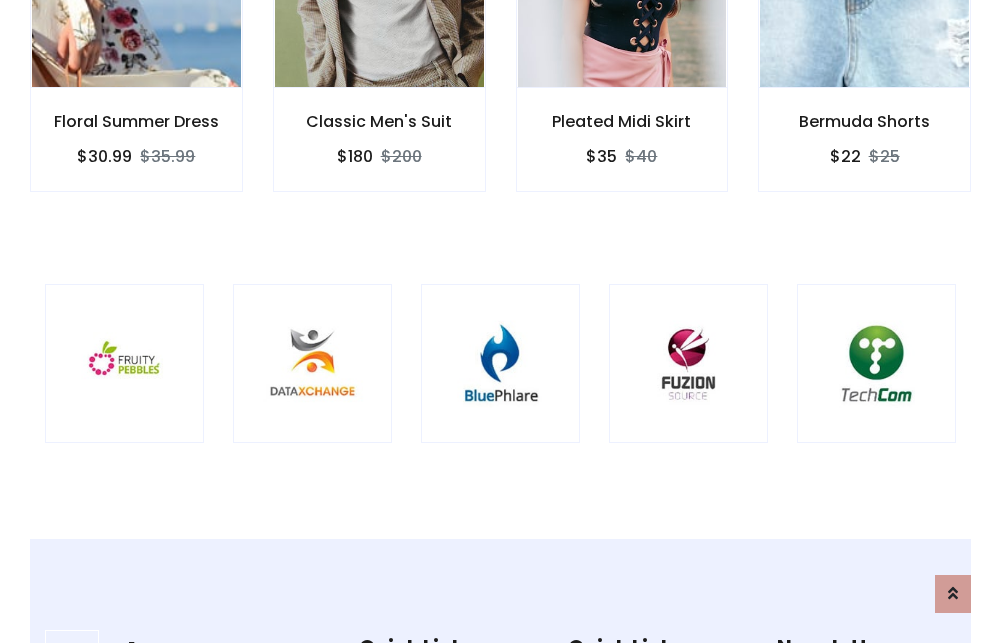 click at bounding box center (500, 363) 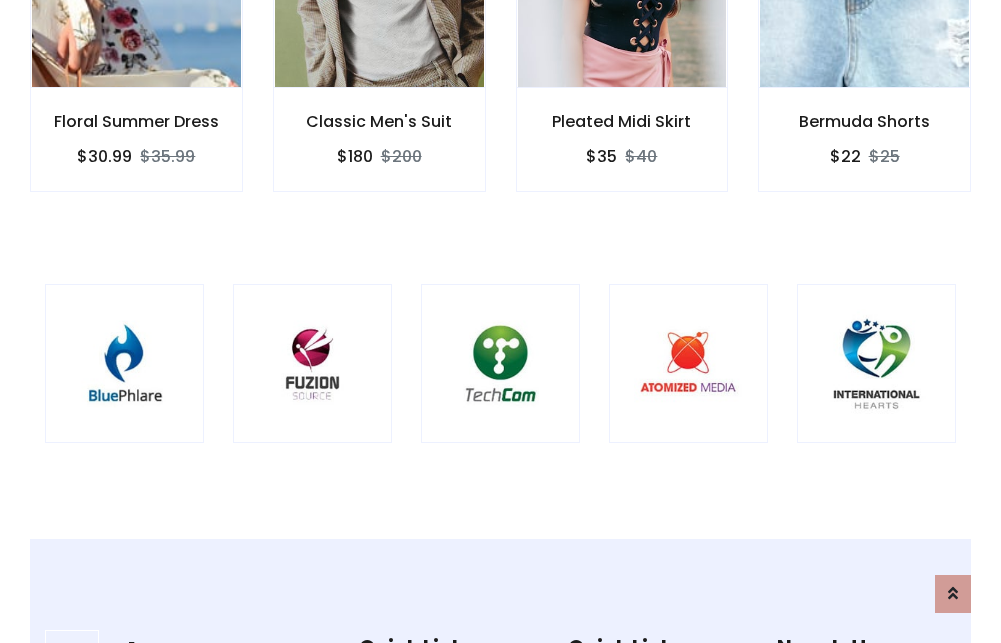 click at bounding box center [500, 363] 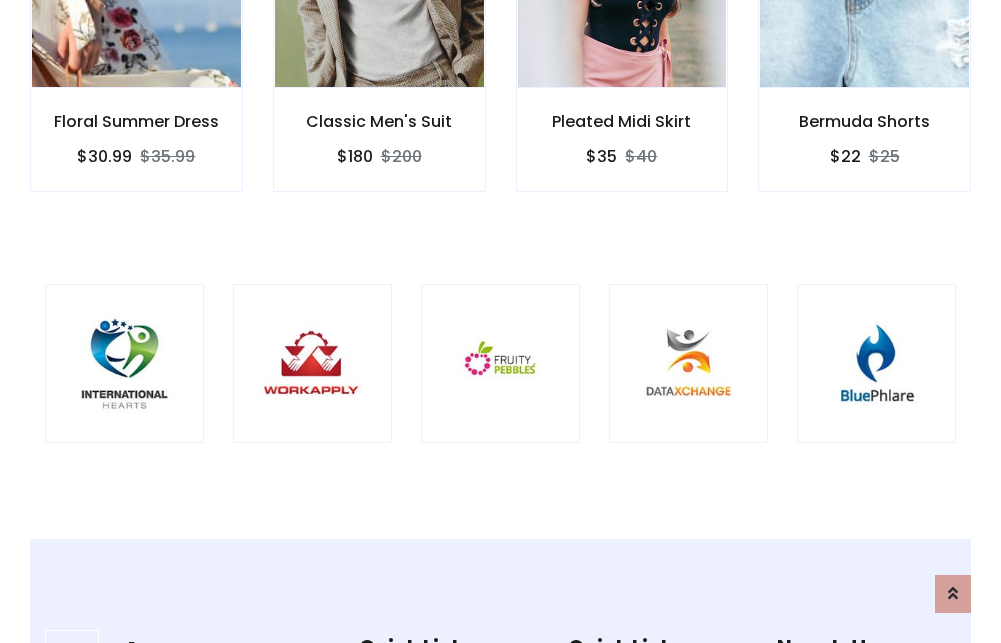 scroll, scrollTop: 0, scrollLeft: 0, axis: both 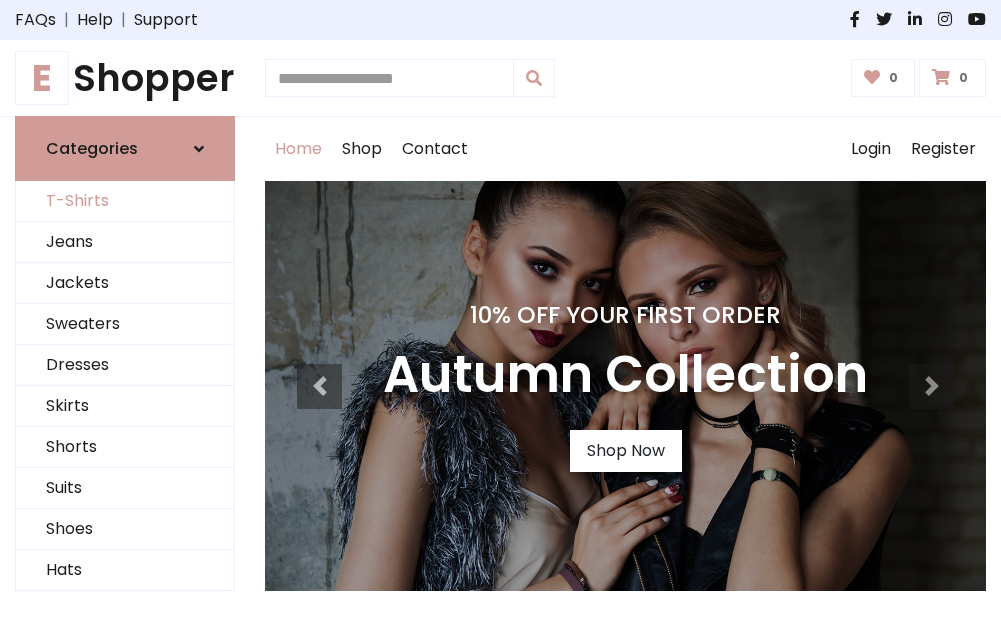 click on "T-Shirts" at bounding box center (125, 201) 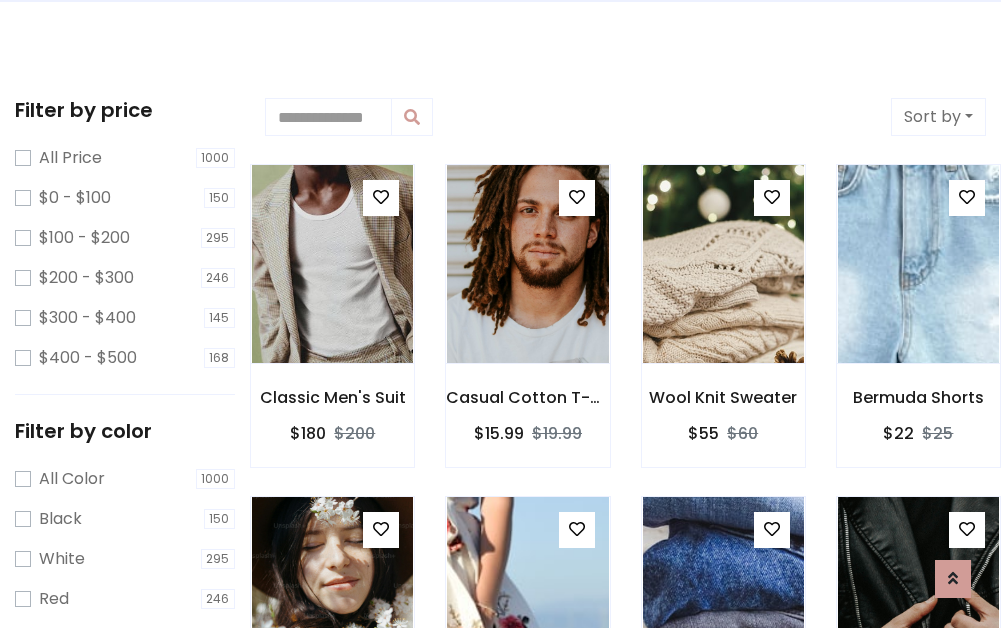 scroll, scrollTop: 0, scrollLeft: 0, axis: both 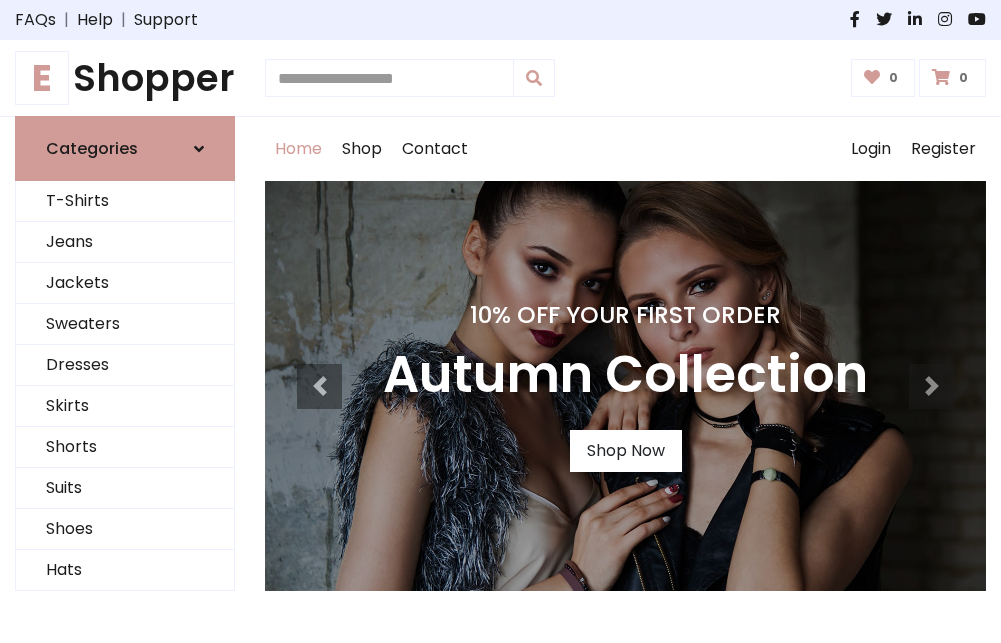 click on "E Shopper" at bounding box center (125, 78) 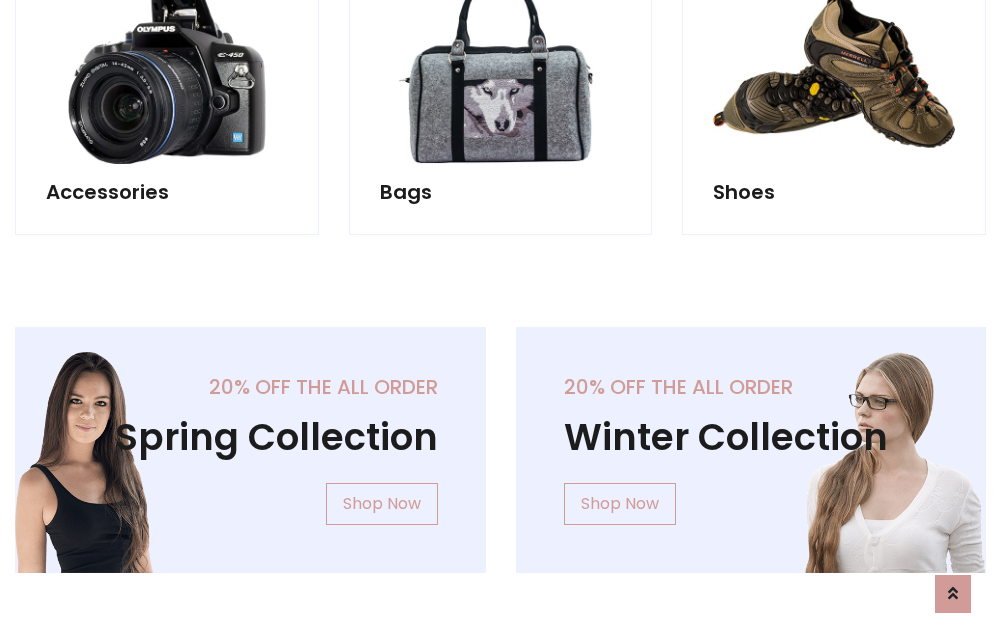 scroll, scrollTop: 1943, scrollLeft: 0, axis: vertical 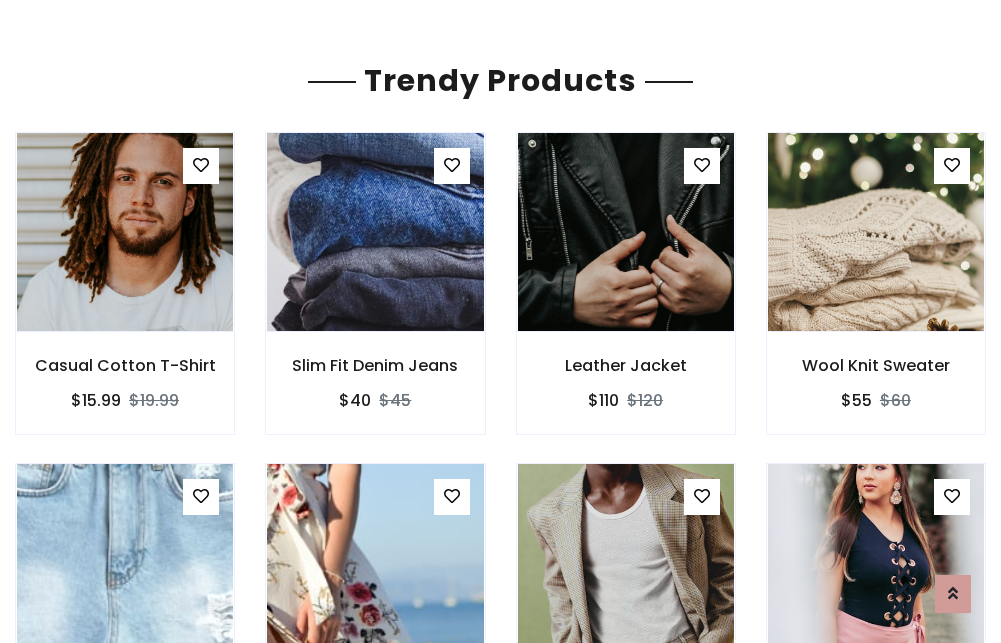click on "Shop" at bounding box center [362, -1794] 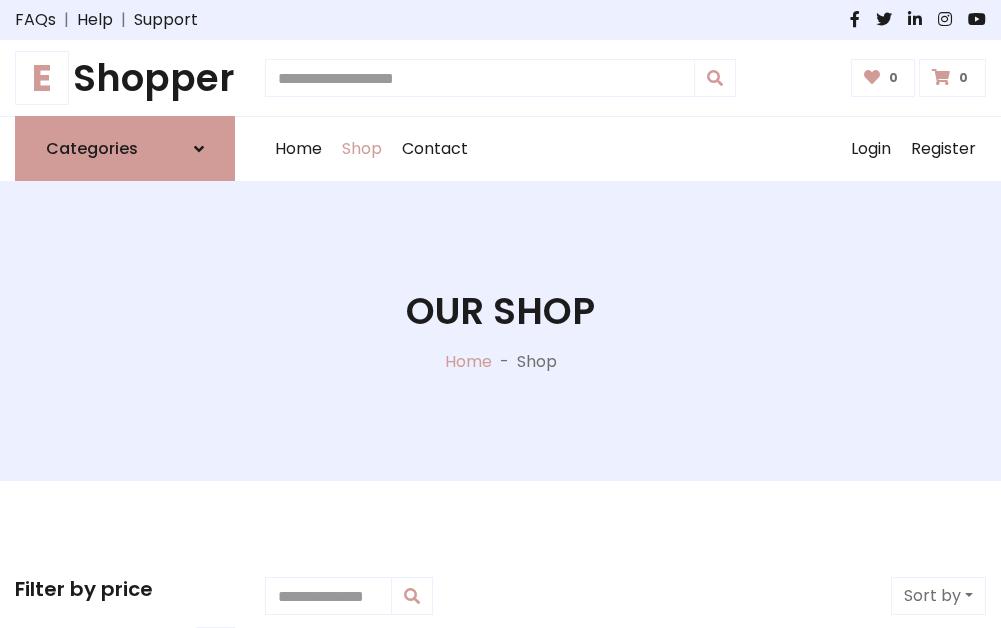 scroll, scrollTop: 0, scrollLeft: 0, axis: both 